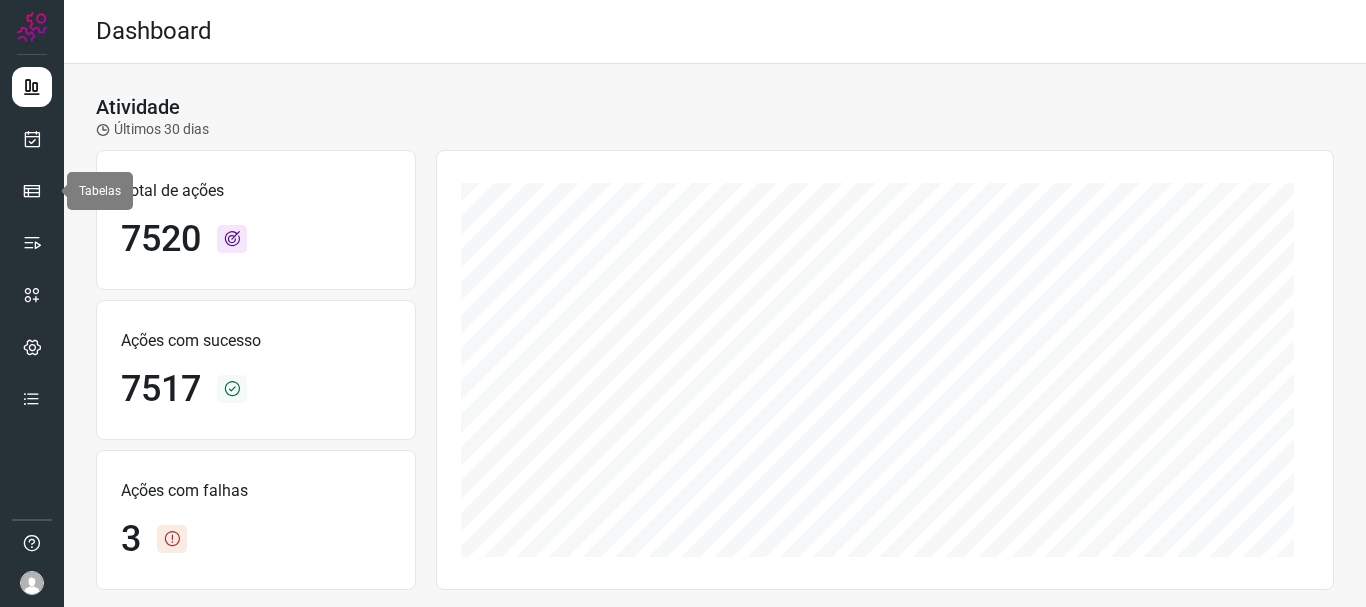scroll, scrollTop: 0, scrollLeft: 0, axis: both 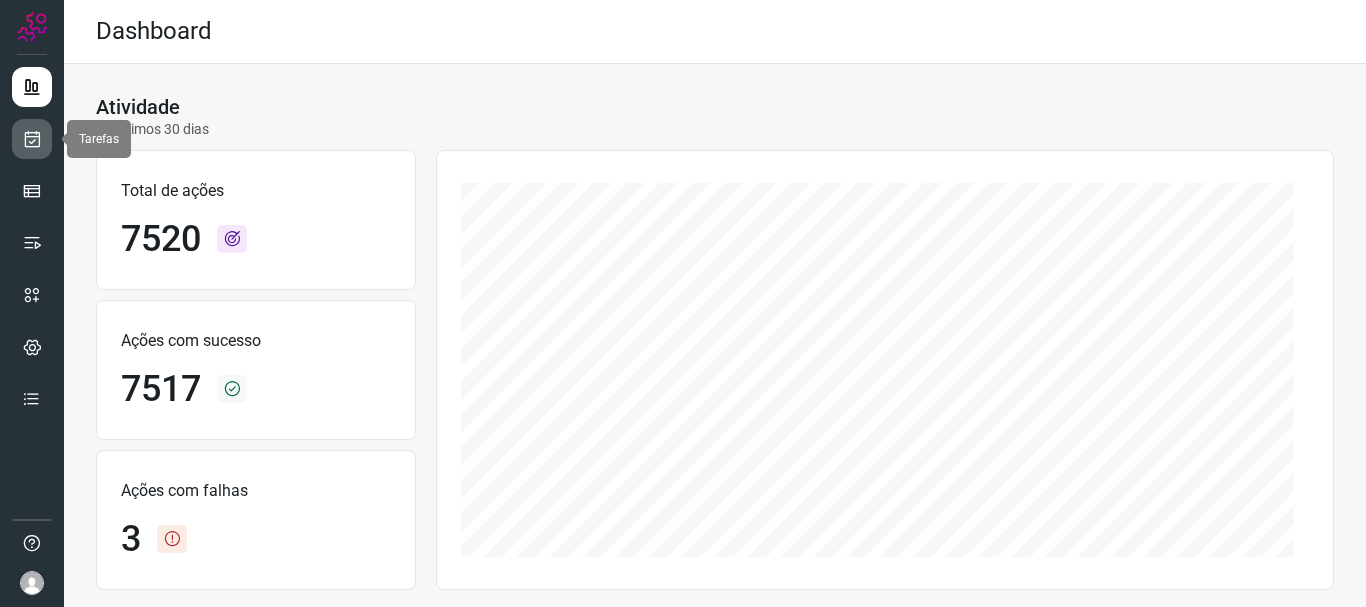 click at bounding box center (32, 139) 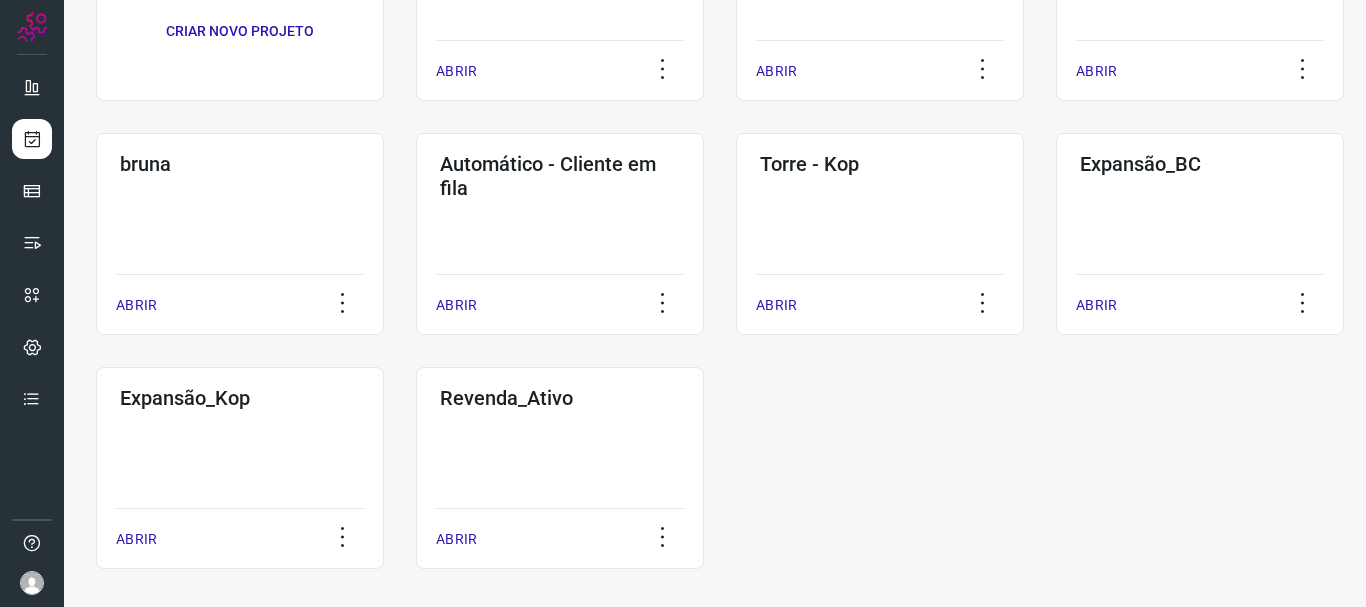 scroll, scrollTop: 272, scrollLeft: 0, axis: vertical 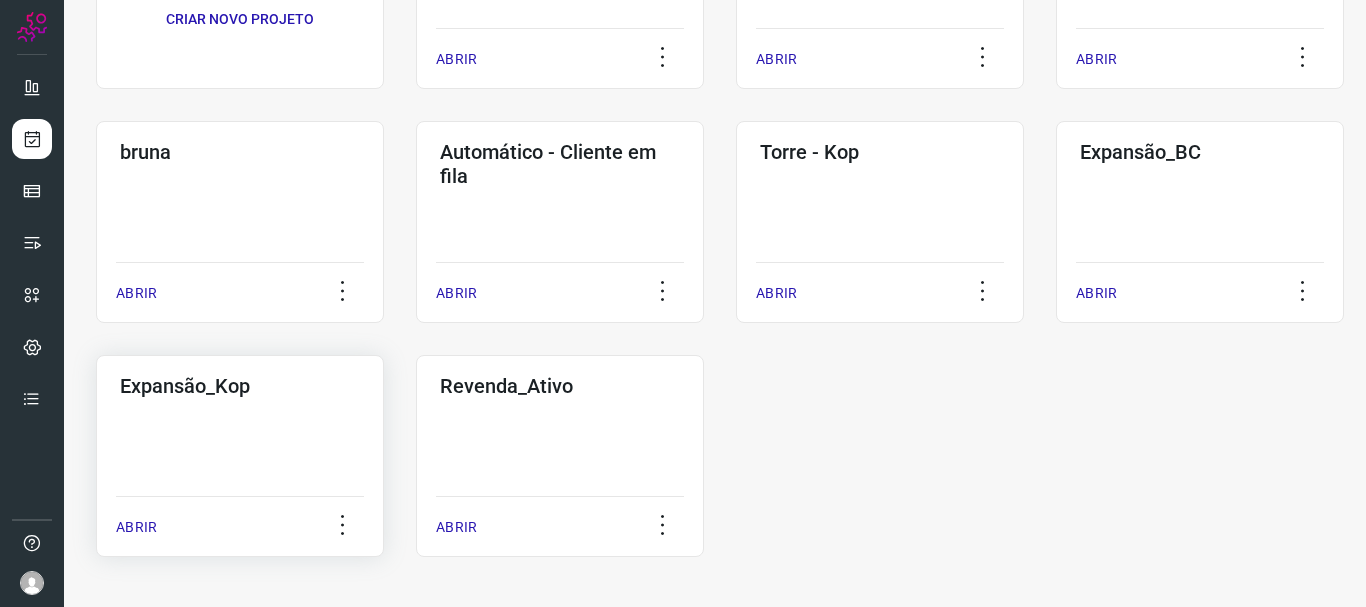 click on "ABRIR" at bounding box center (136, 527) 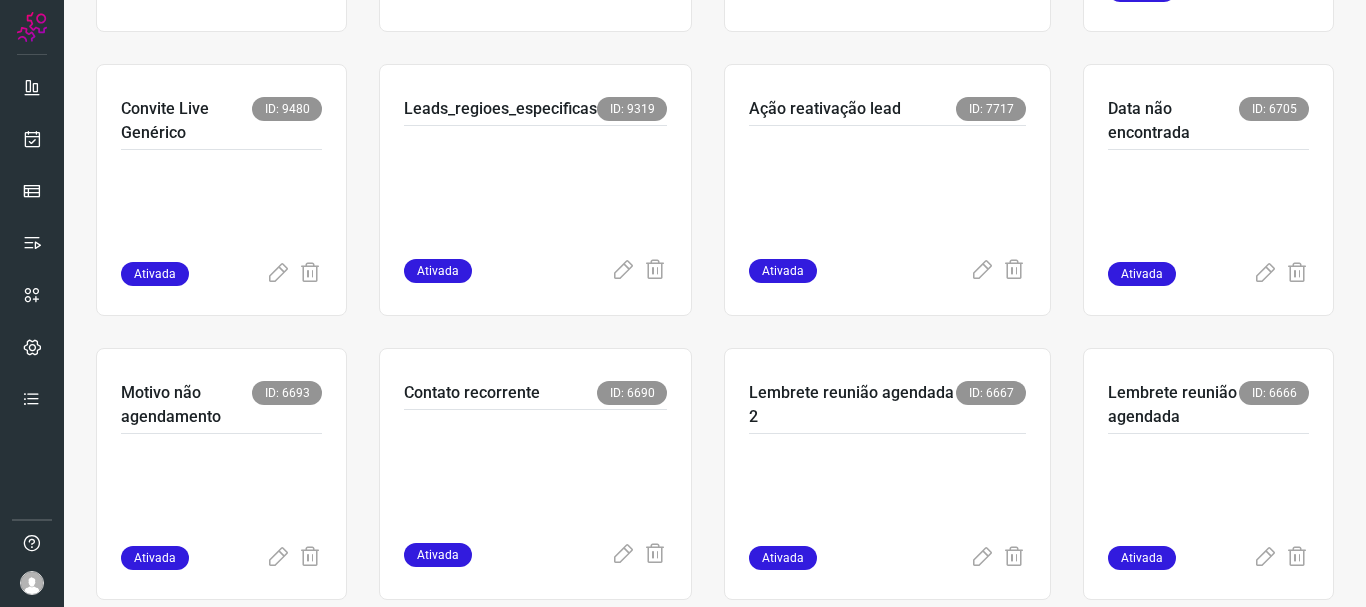 scroll, scrollTop: 560, scrollLeft: 0, axis: vertical 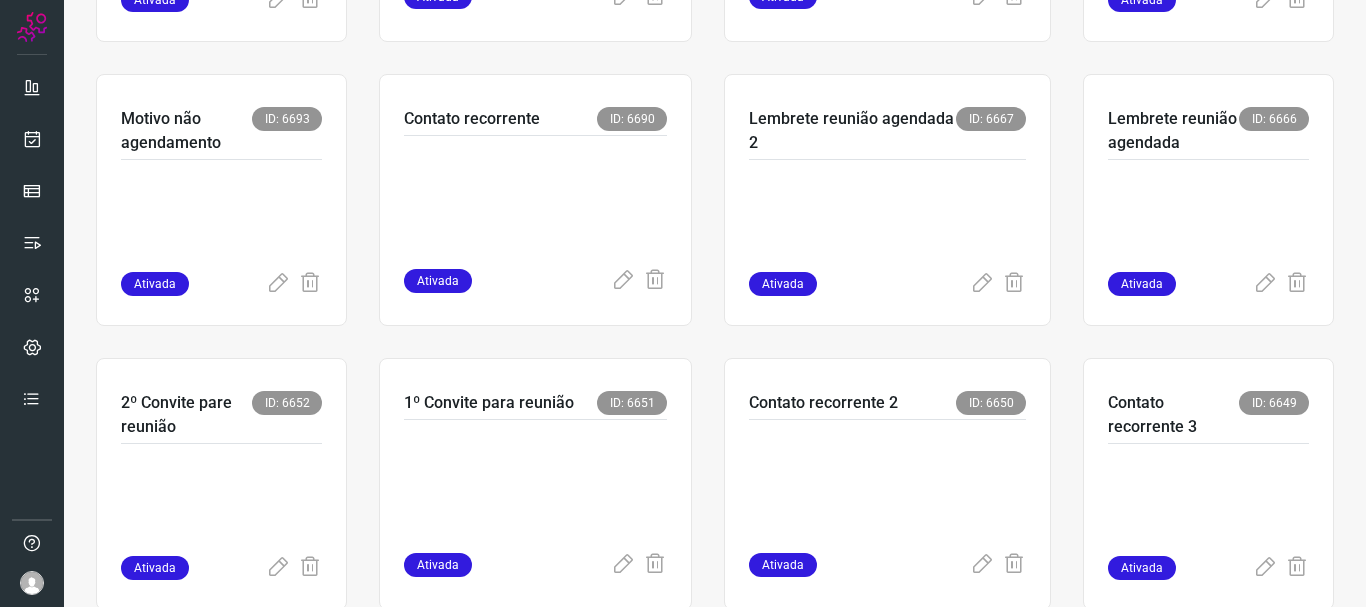 click at bounding box center (32, 303) 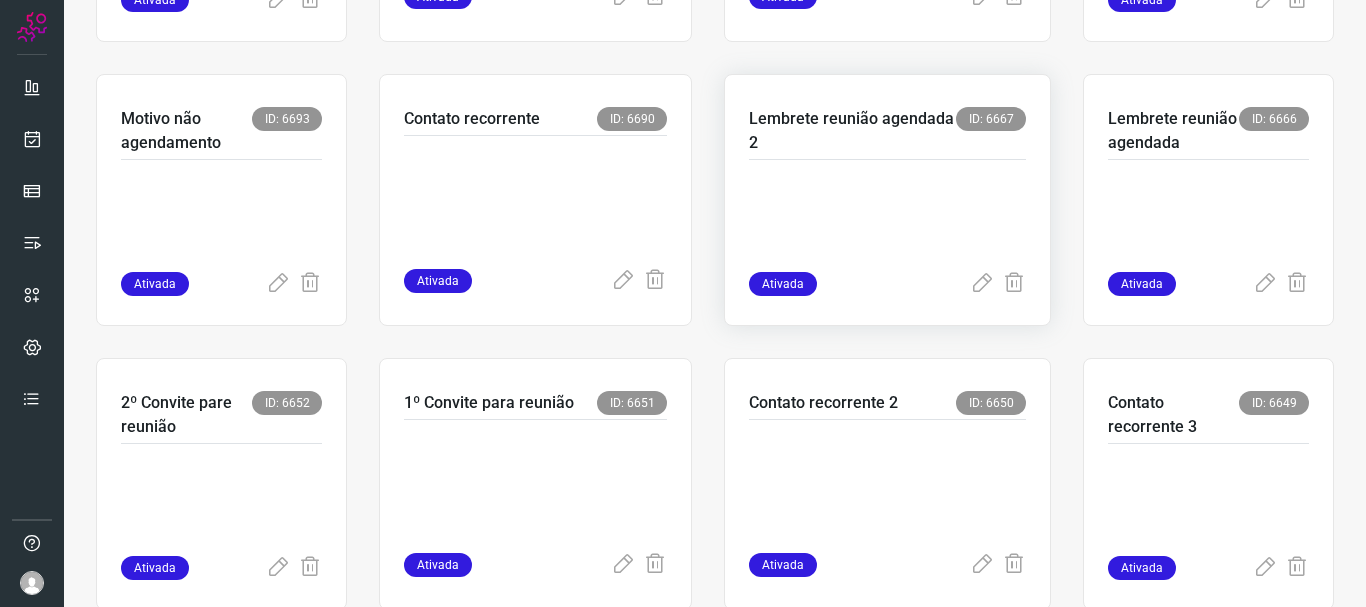 click on "Lembrete reunião agendada 2 ID: 6667" at bounding box center [887, 133] 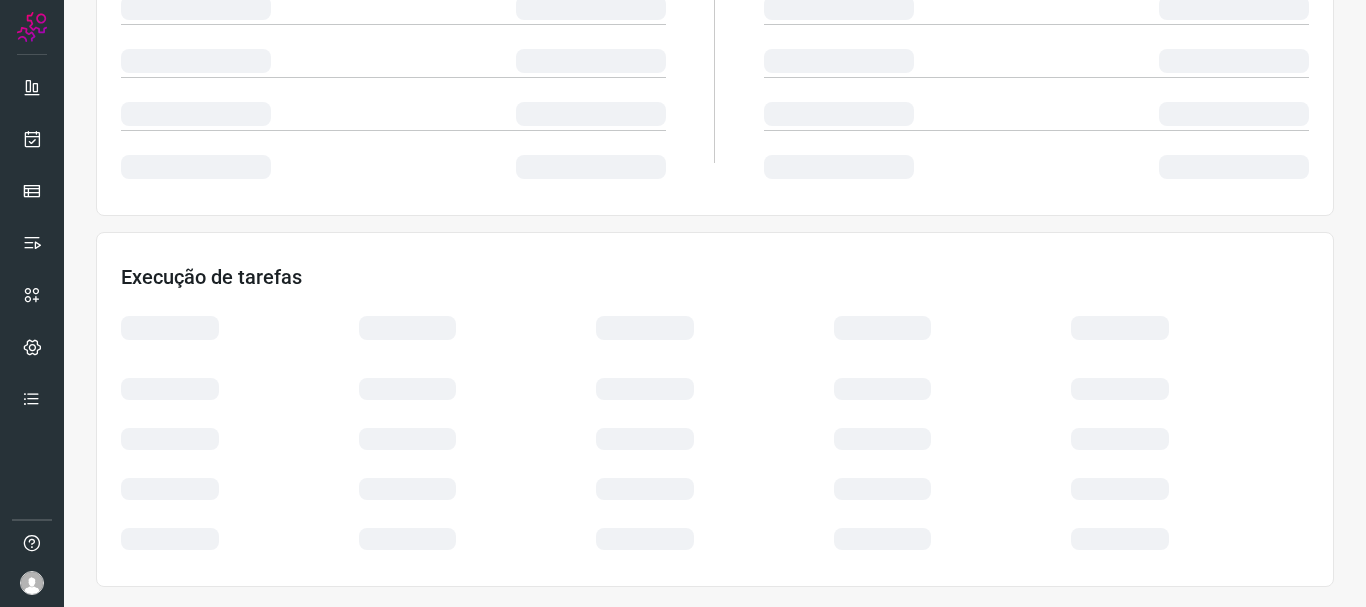 scroll, scrollTop: 426, scrollLeft: 0, axis: vertical 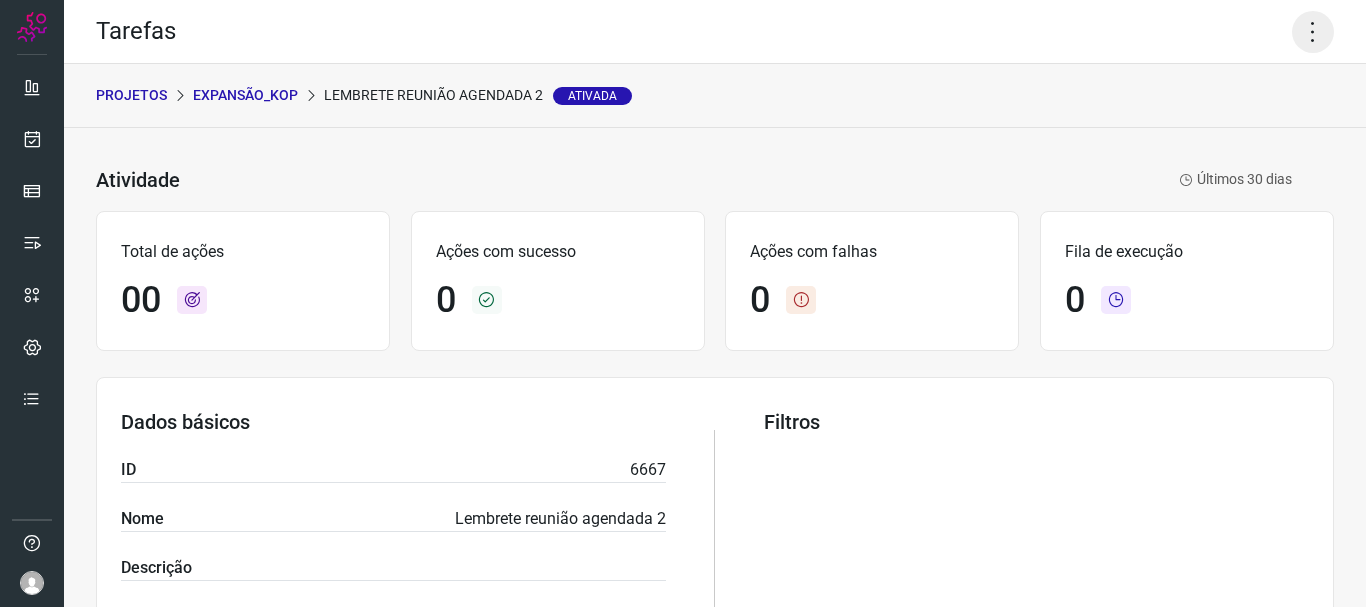 click 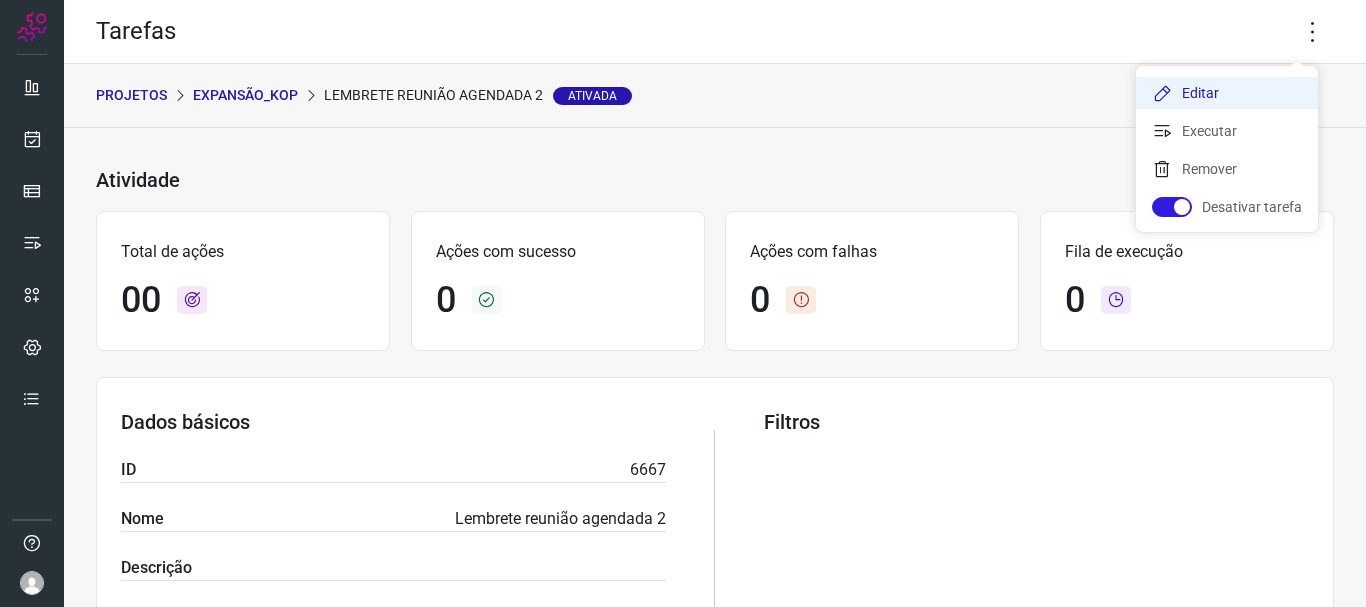 click on "Editar" 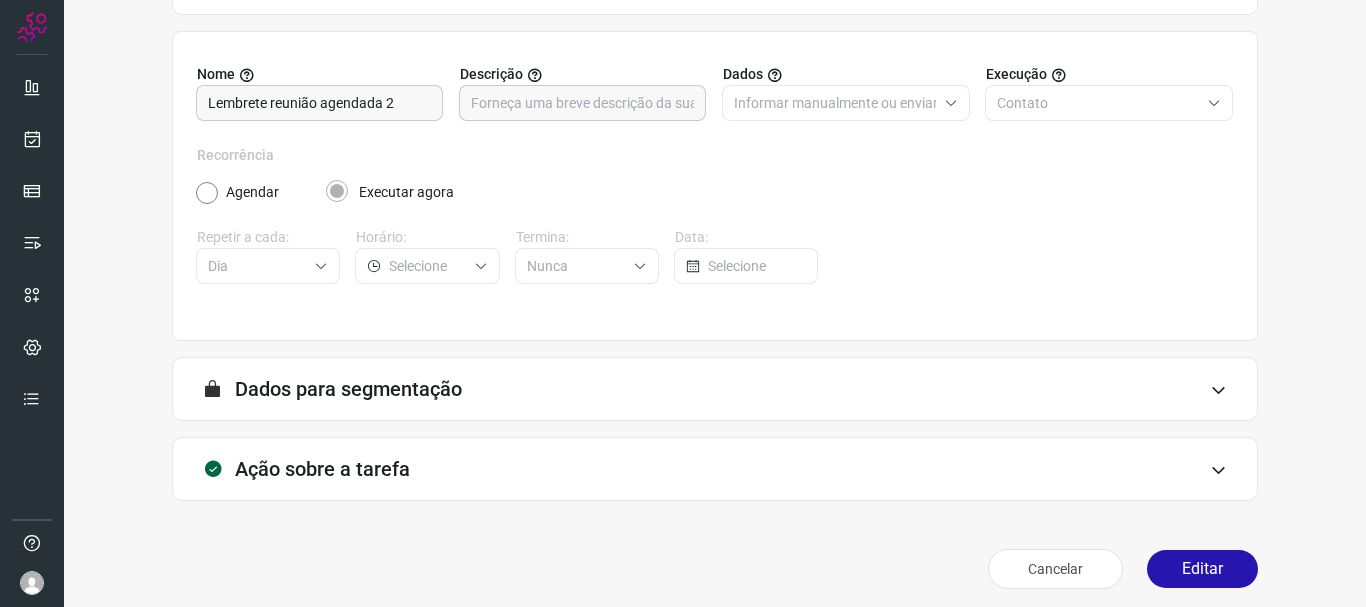 scroll, scrollTop: 174, scrollLeft: 0, axis: vertical 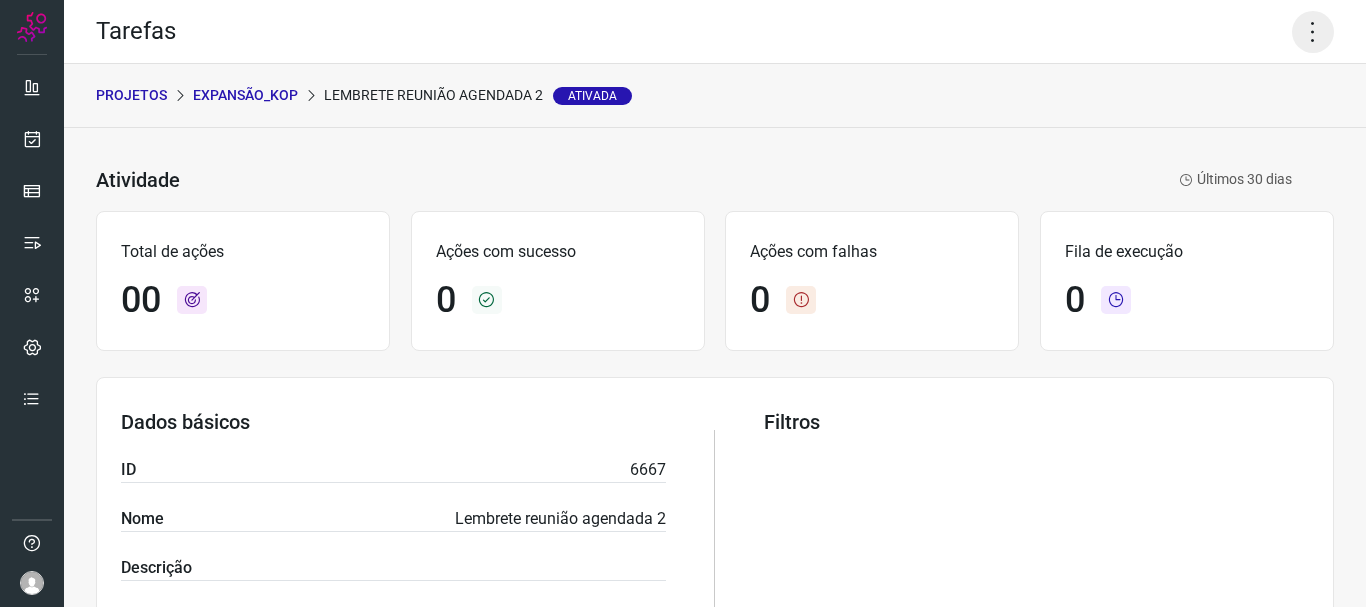 click 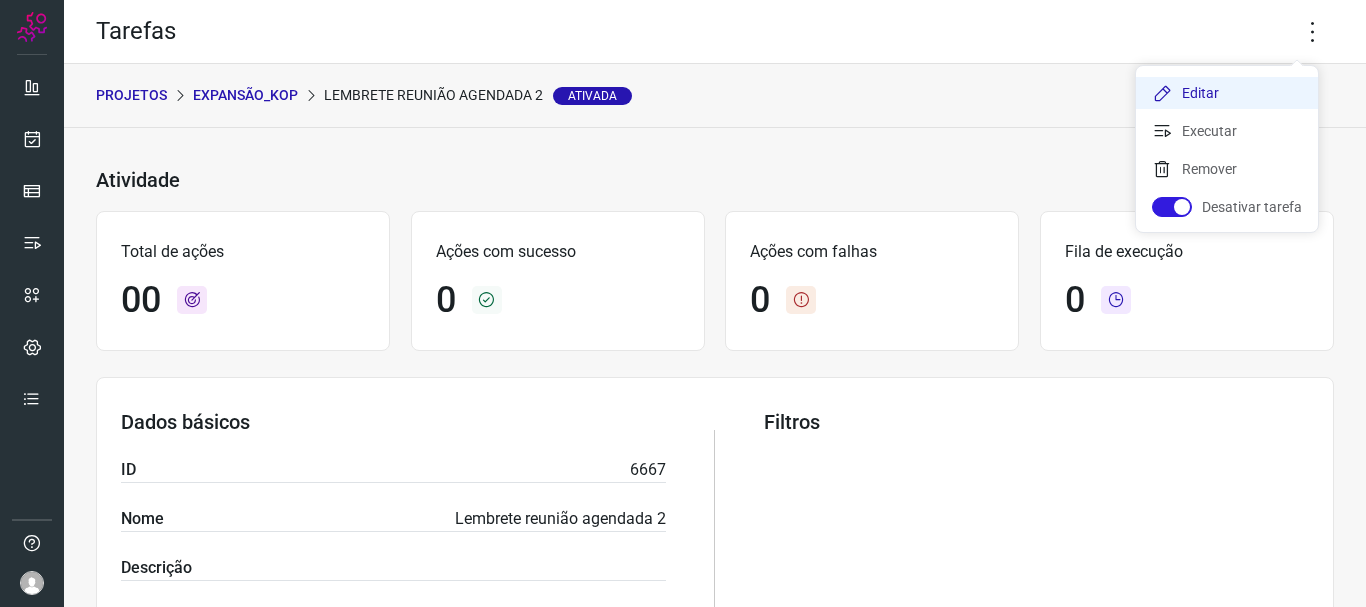 click on "Editar" 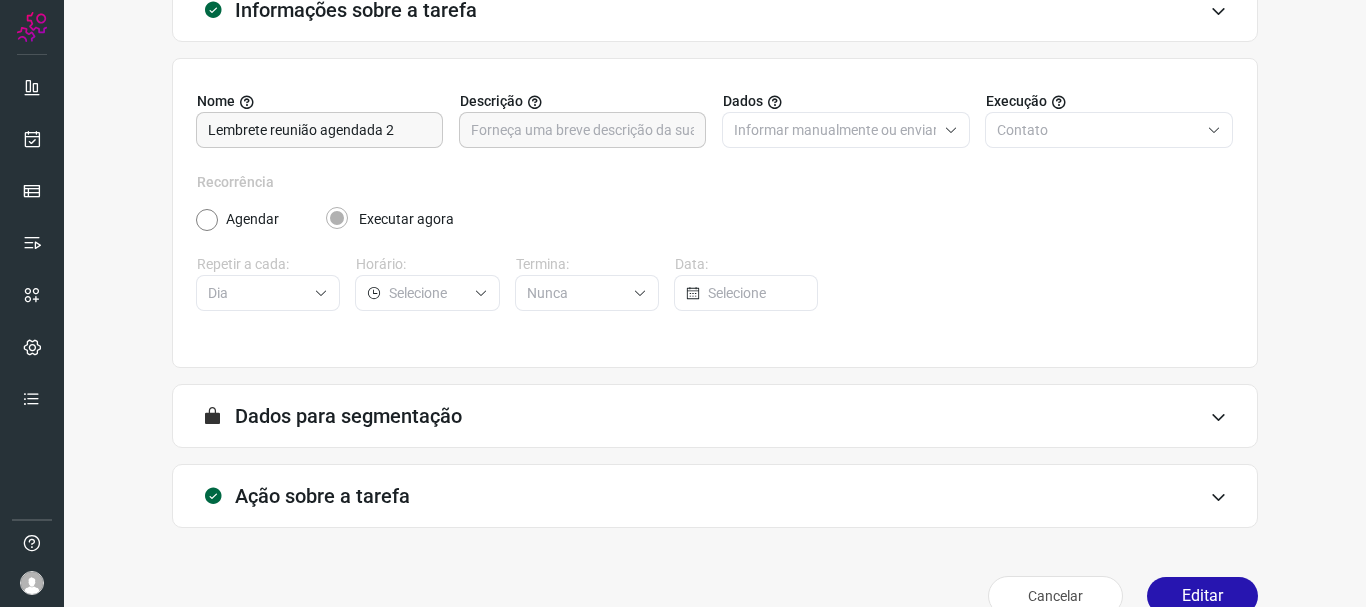 scroll, scrollTop: 174, scrollLeft: 0, axis: vertical 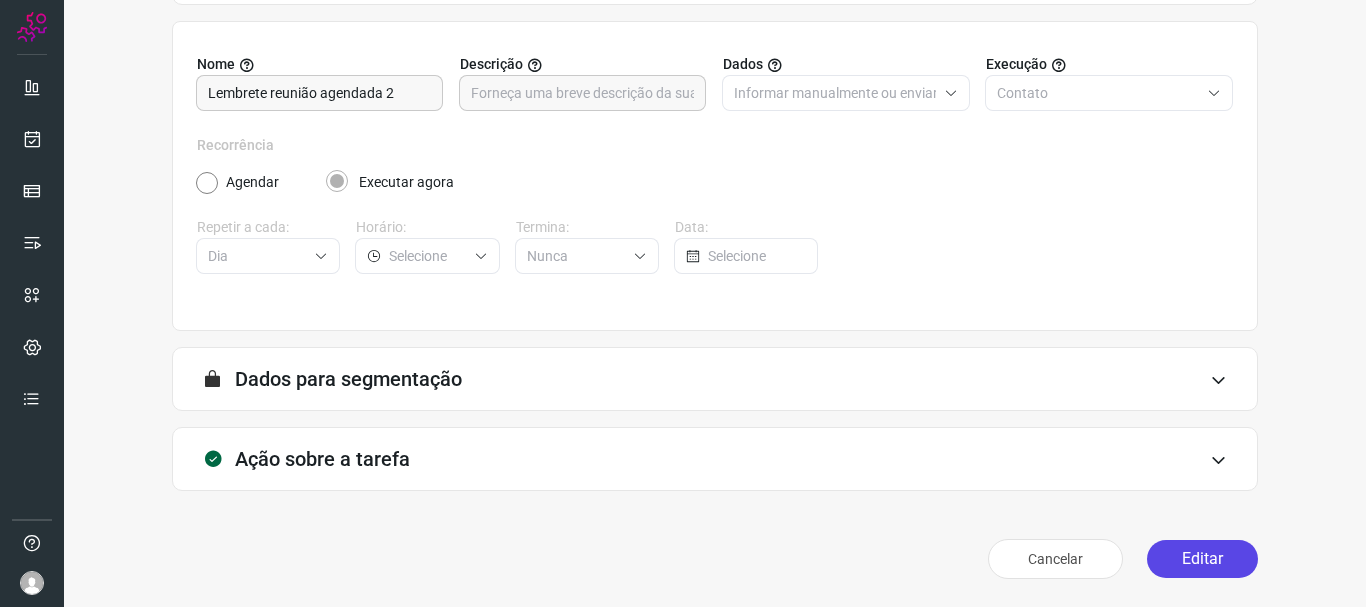click on "Editar" at bounding box center [1202, 559] 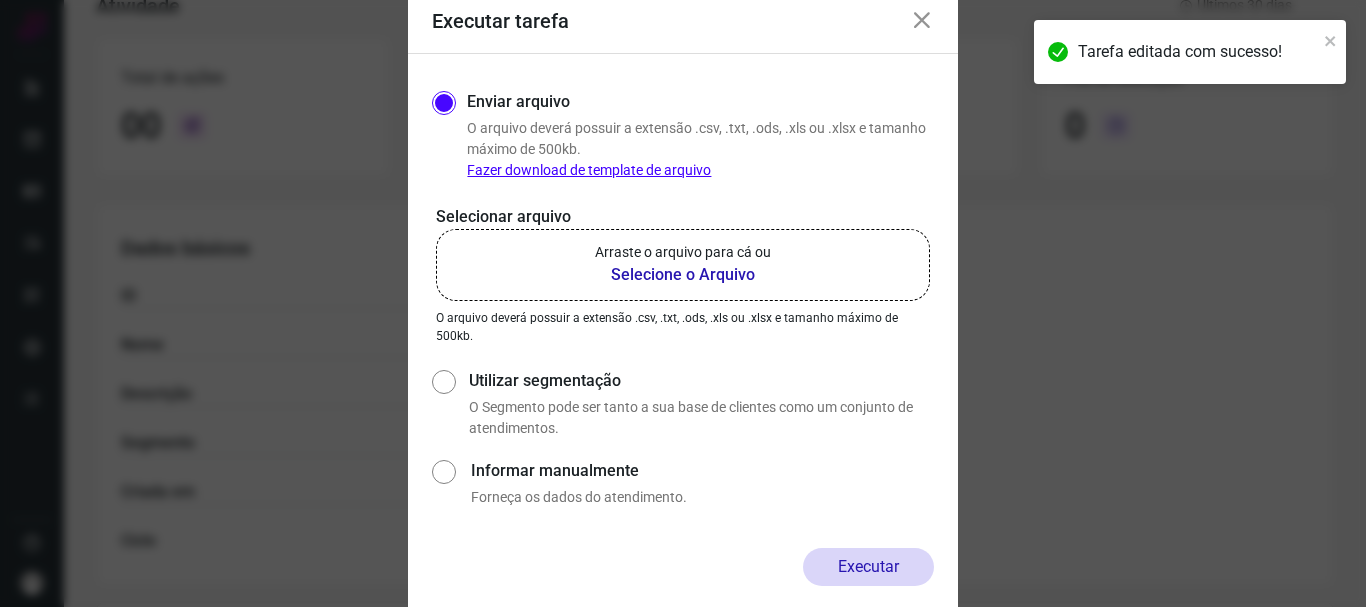 click on "Selecione o Arquivo" at bounding box center (683, 275) 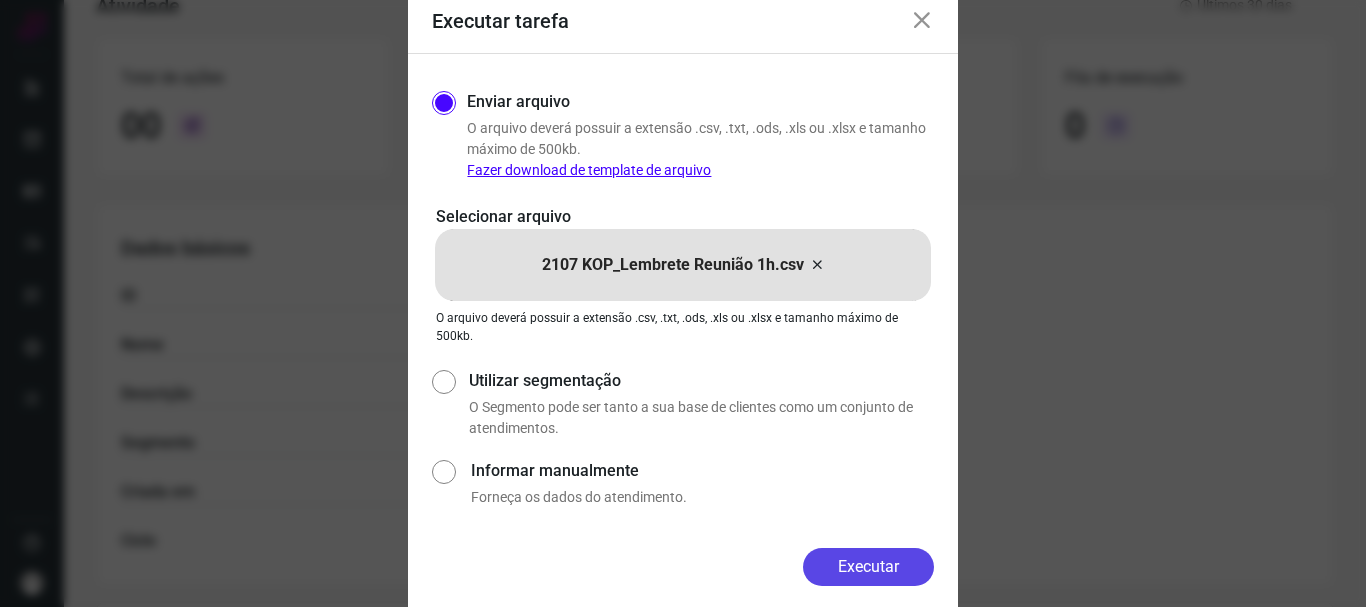 click on "Executar" at bounding box center (868, 567) 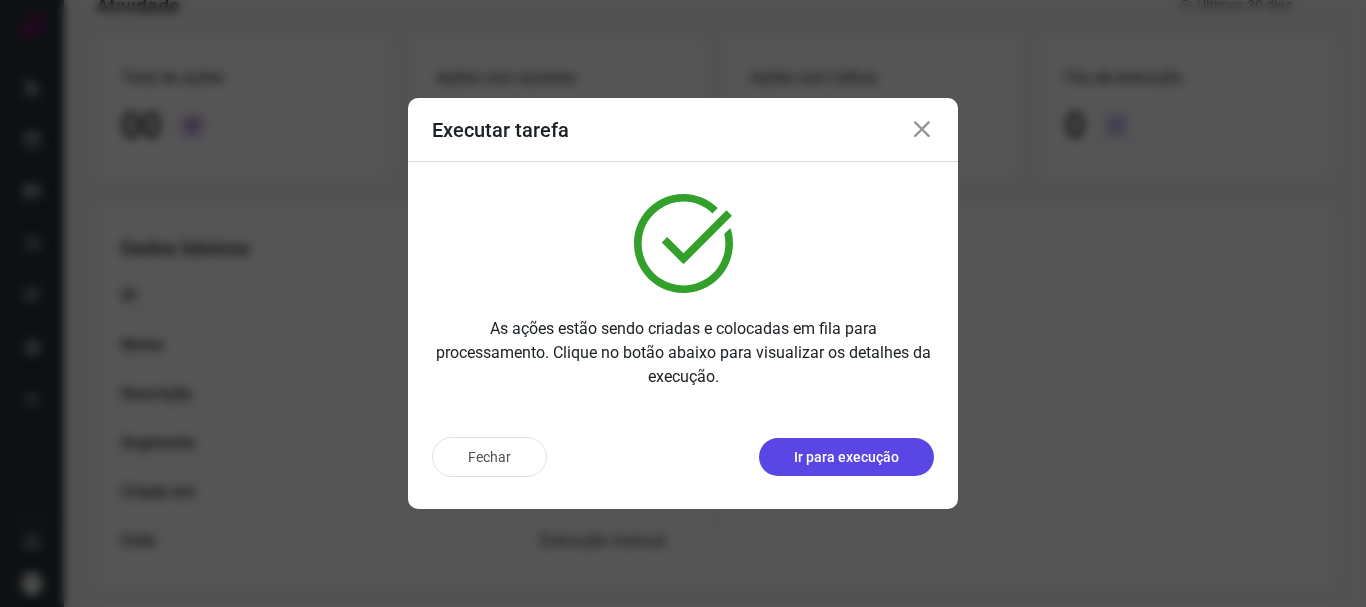 click on "Ir para execução" at bounding box center (846, 457) 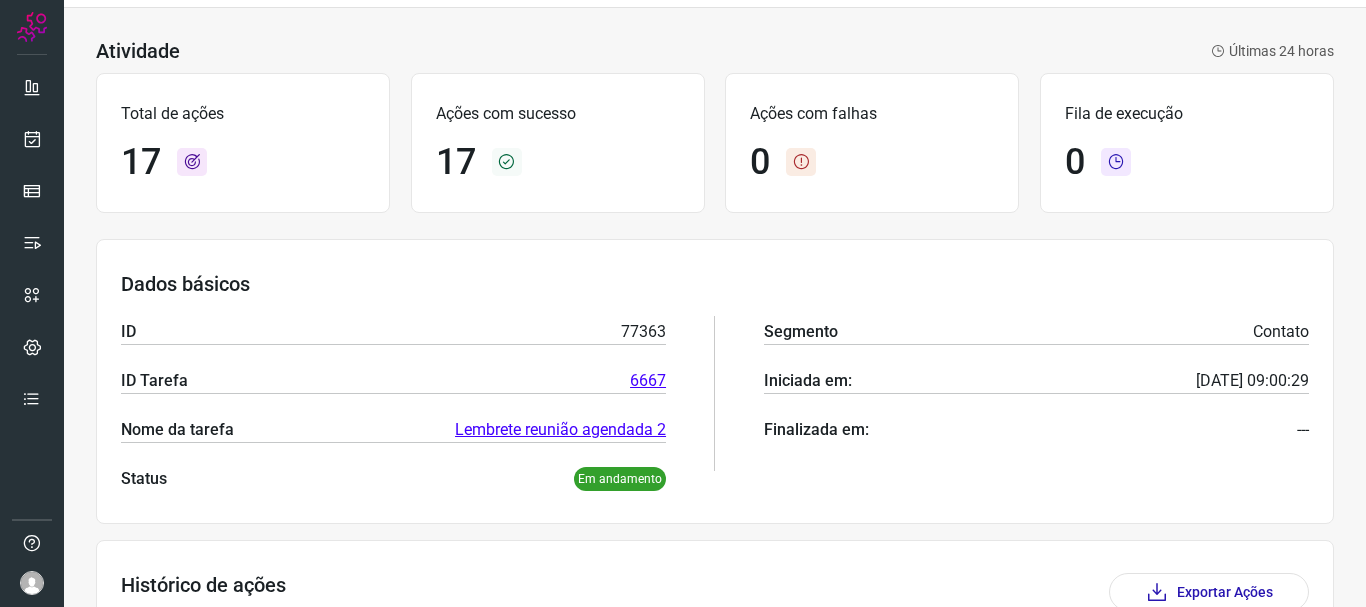 scroll, scrollTop: 0, scrollLeft: 0, axis: both 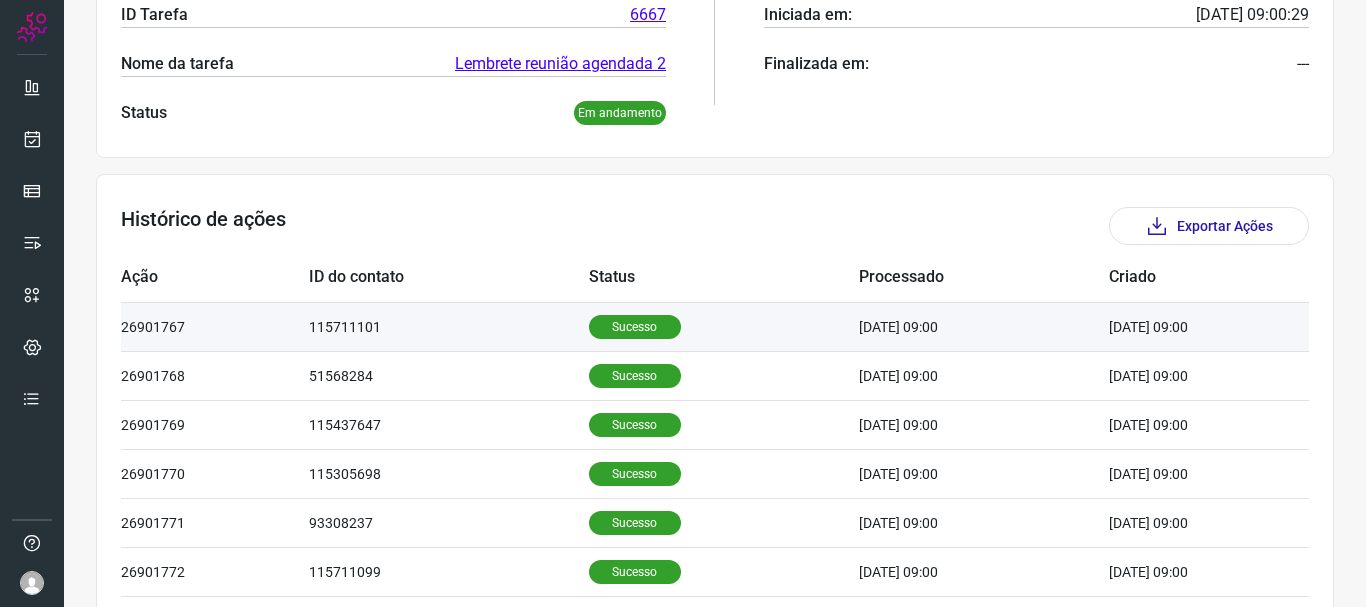 click on "26901767" at bounding box center (215, 326) 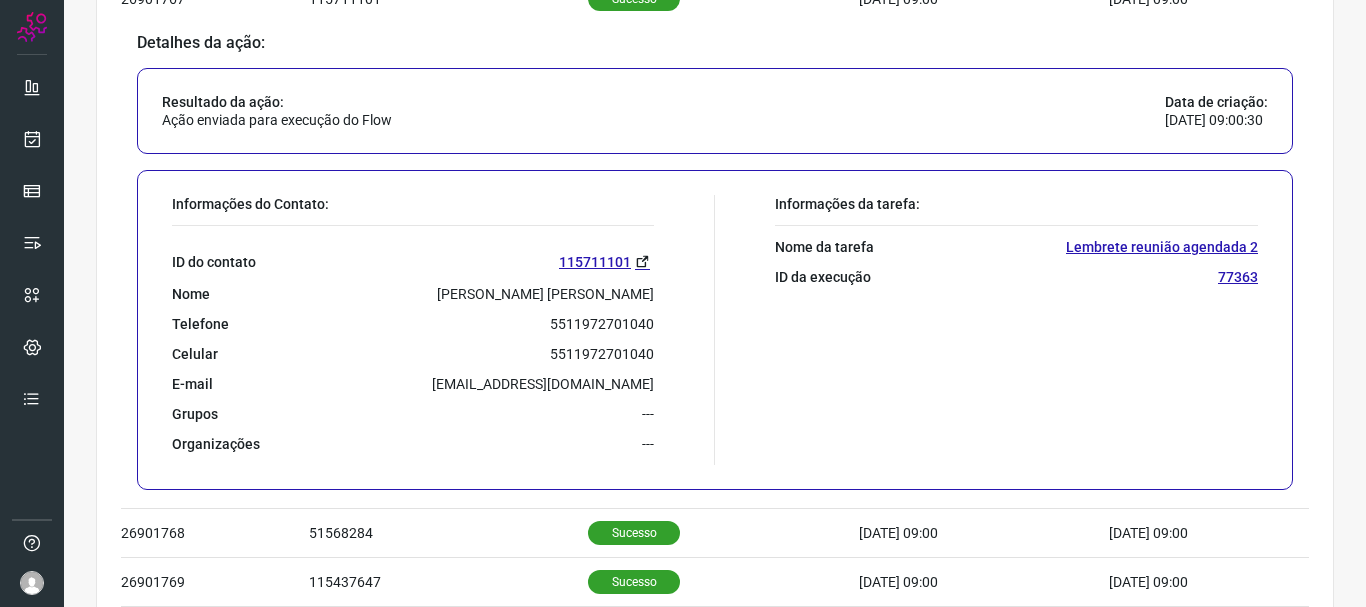scroll, scrollTop: 0, scrollLeft: 0, axis: both 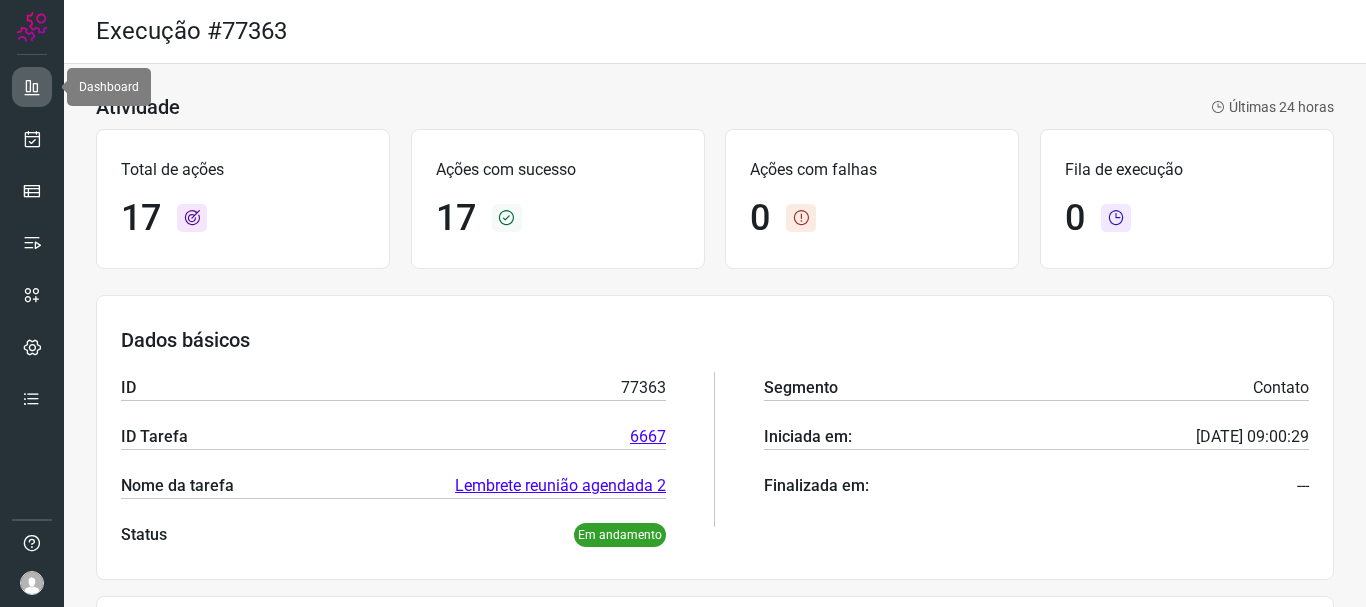 click at bounding box center (32, 87) 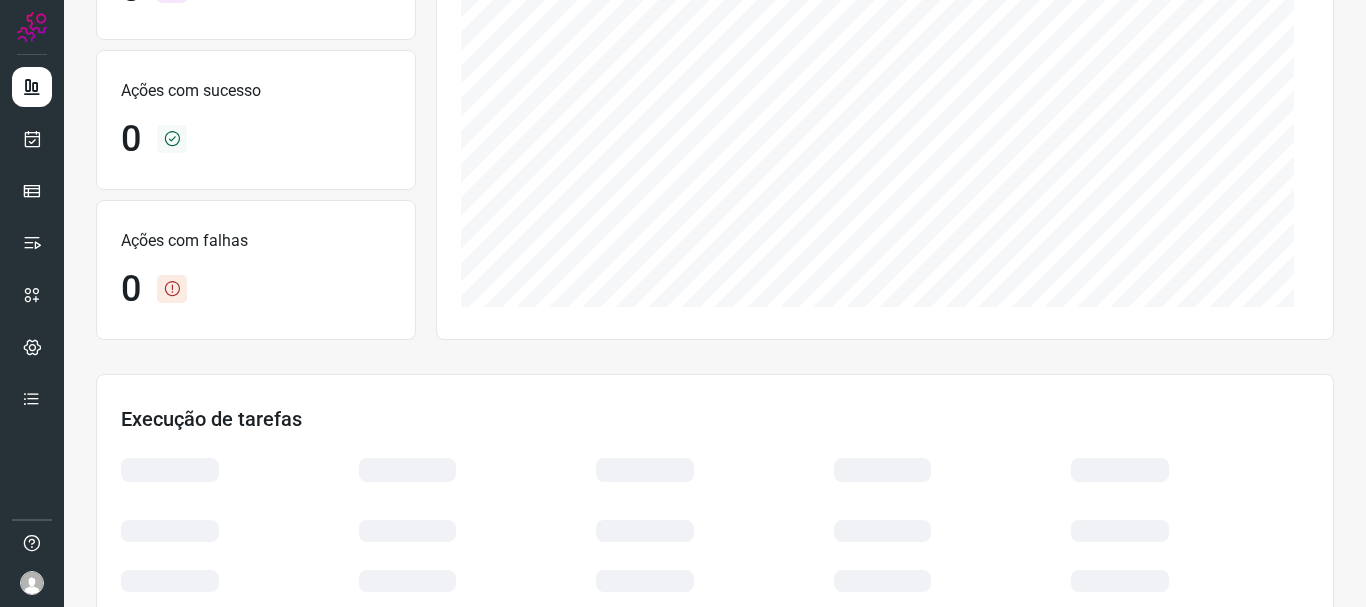 scroll, scrollTop: 139, scrollLeft: 0, axis: vertical 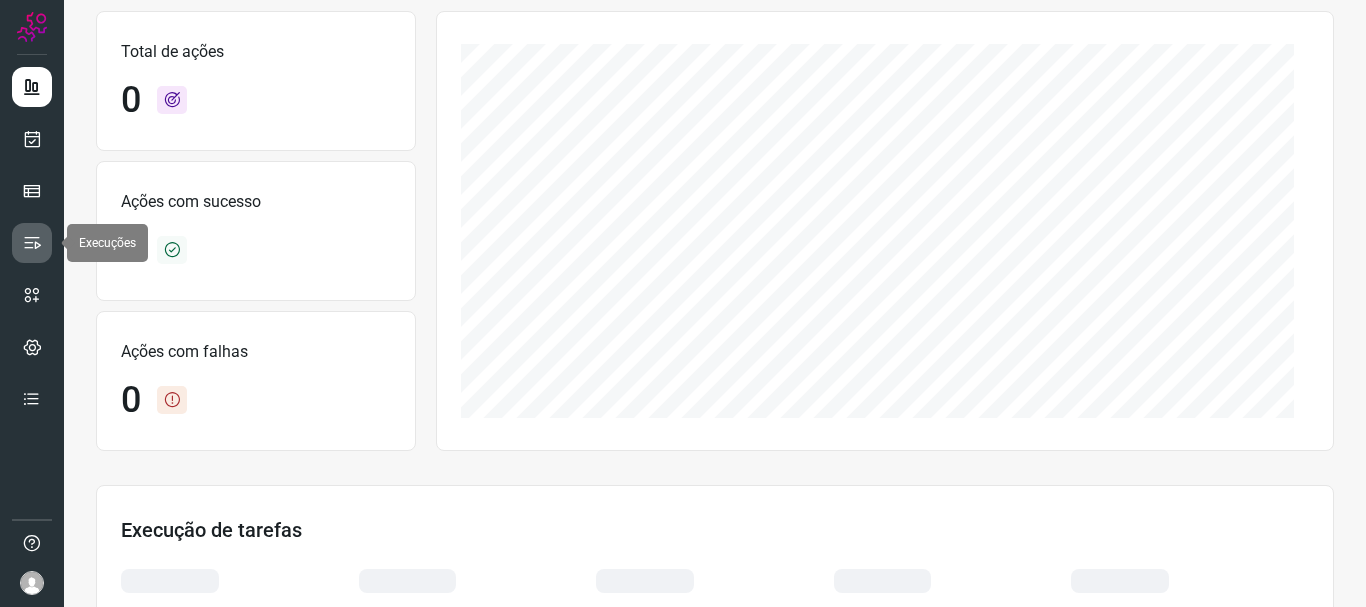 click at bounding box center (32, 243) 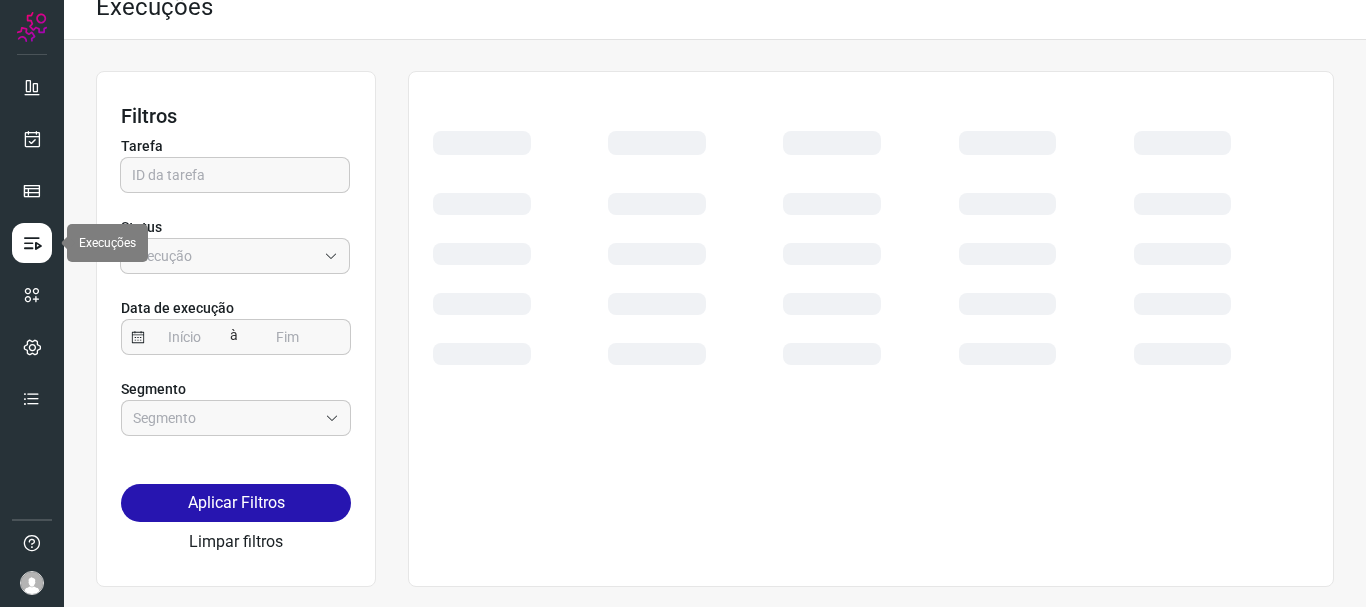 scroll, scrollTop: 24, scrollLeft: 0, axis: vertical 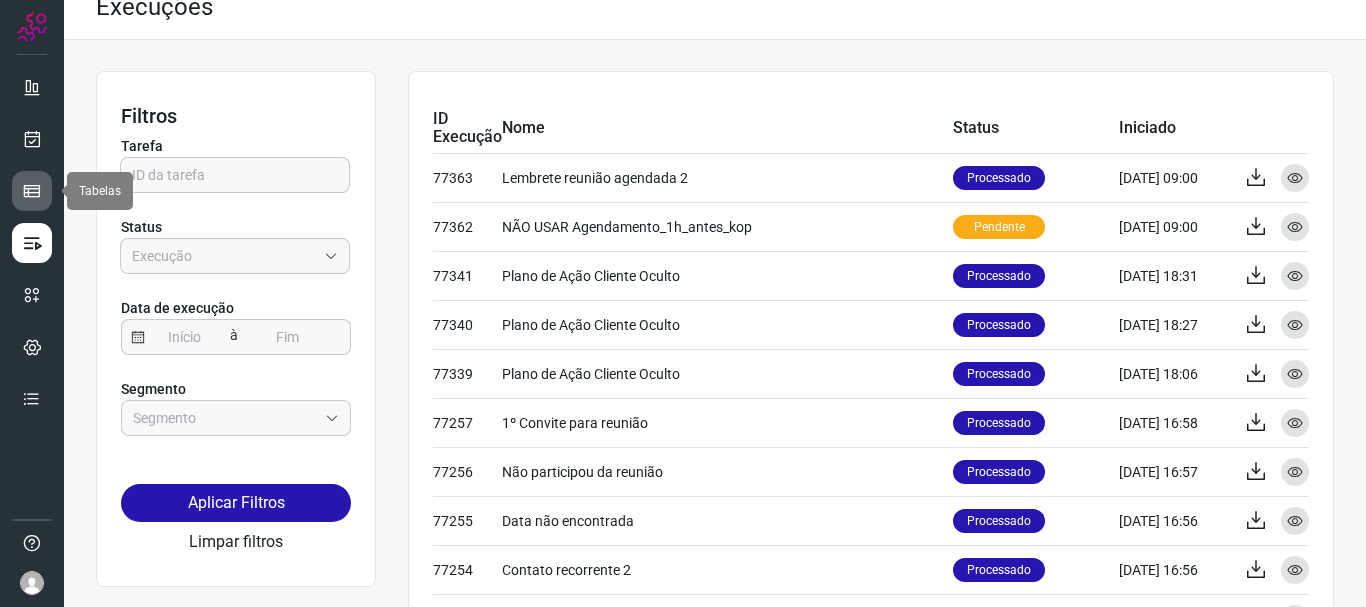 click at bounding box center (32, 191) 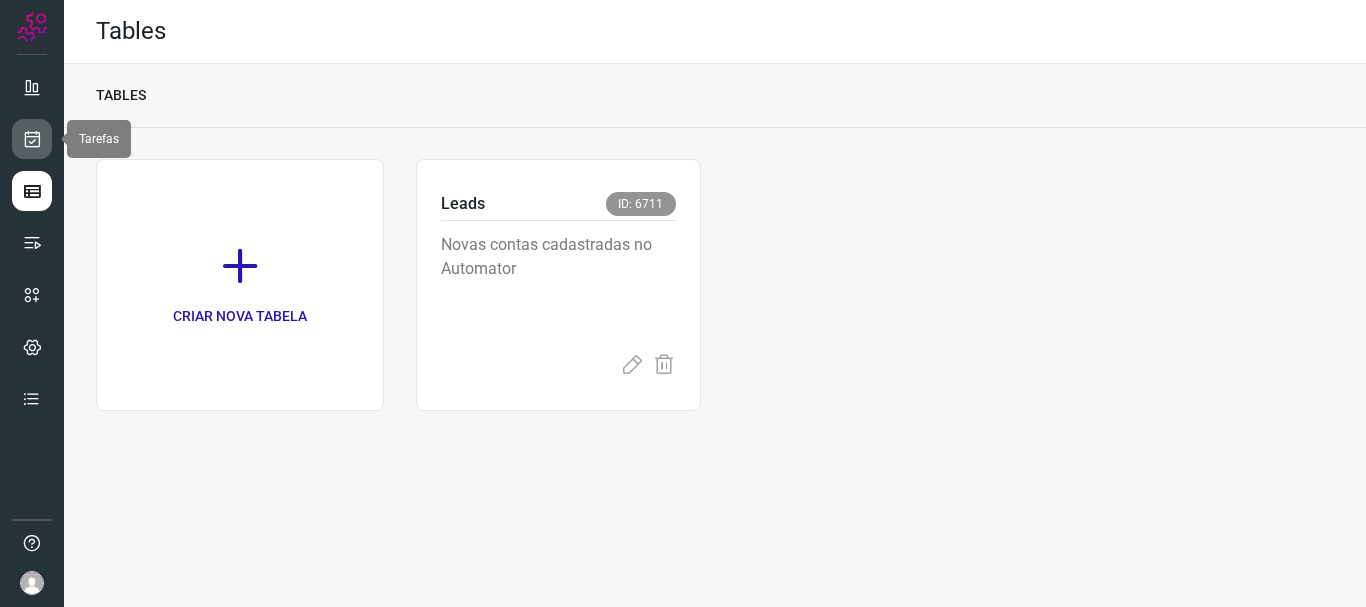click at bounding box center [32, 139] 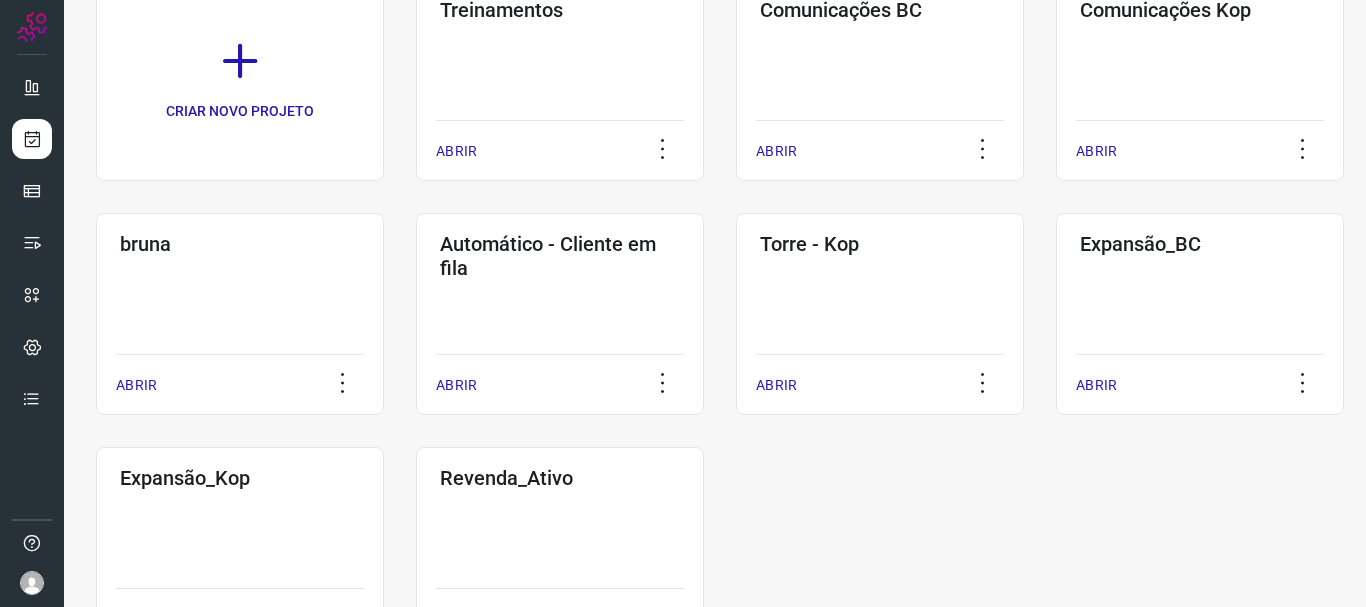scroll, scrollTop: 272, scrollLeft: 0, axis: vertical 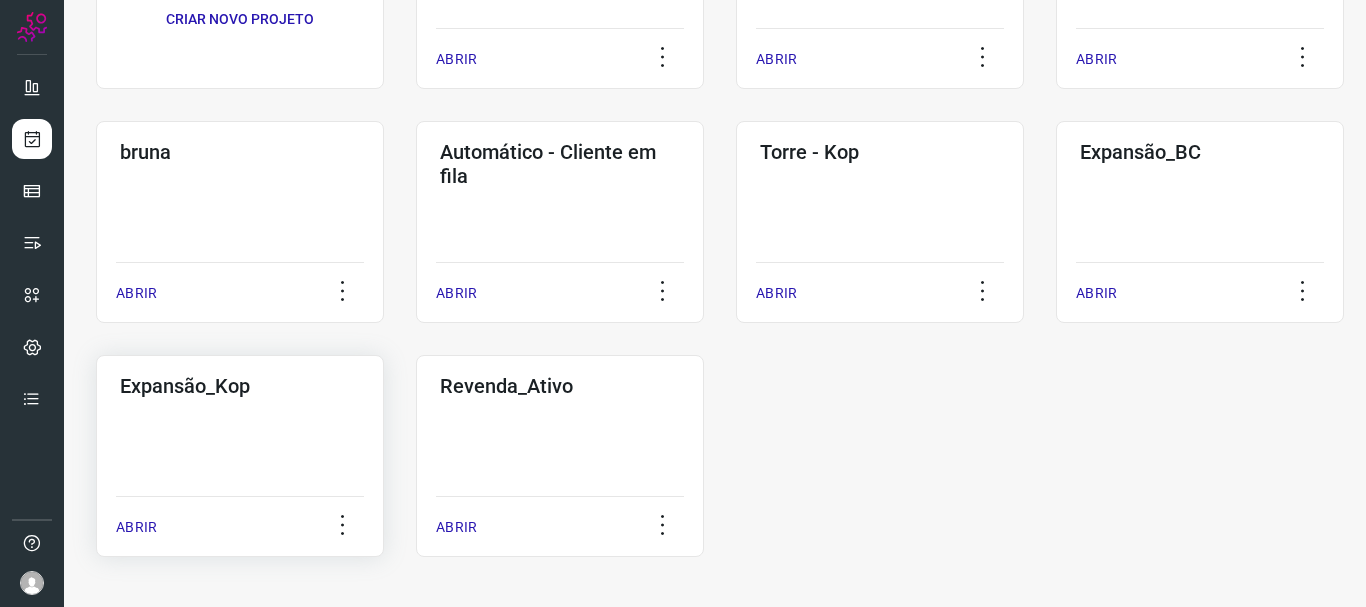 click on "Expansão_Kop  ABRIR" 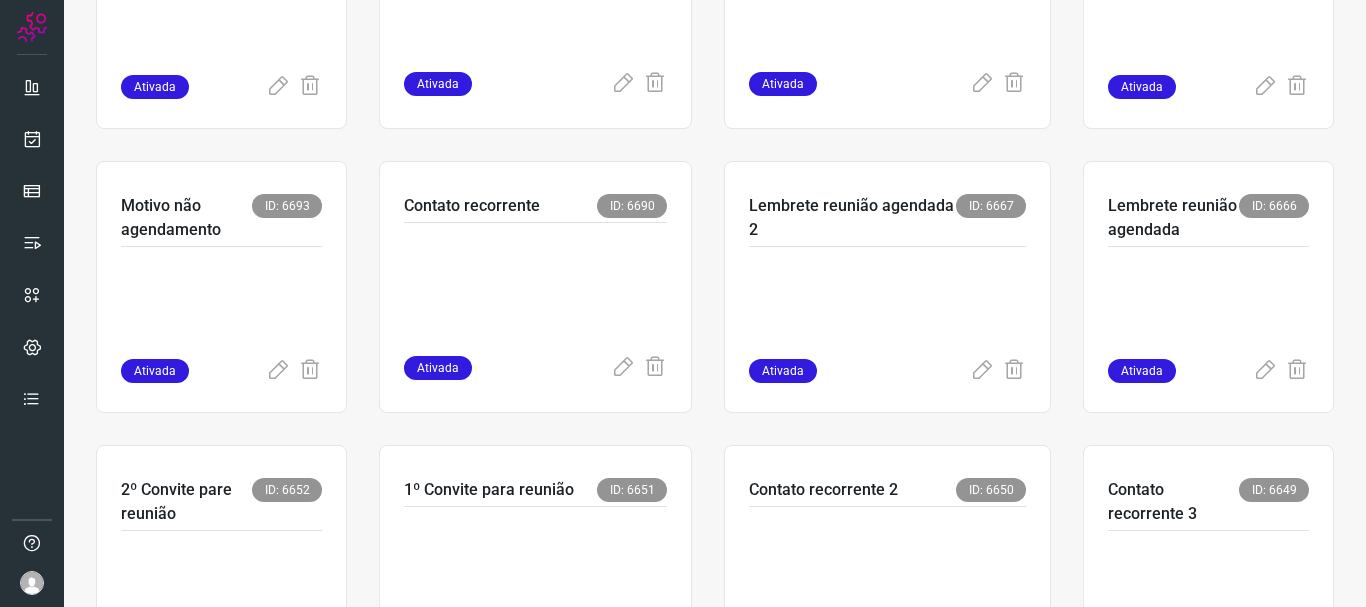 scroll, scrollTop: 574, scrollLeft: 0, axis: vertical 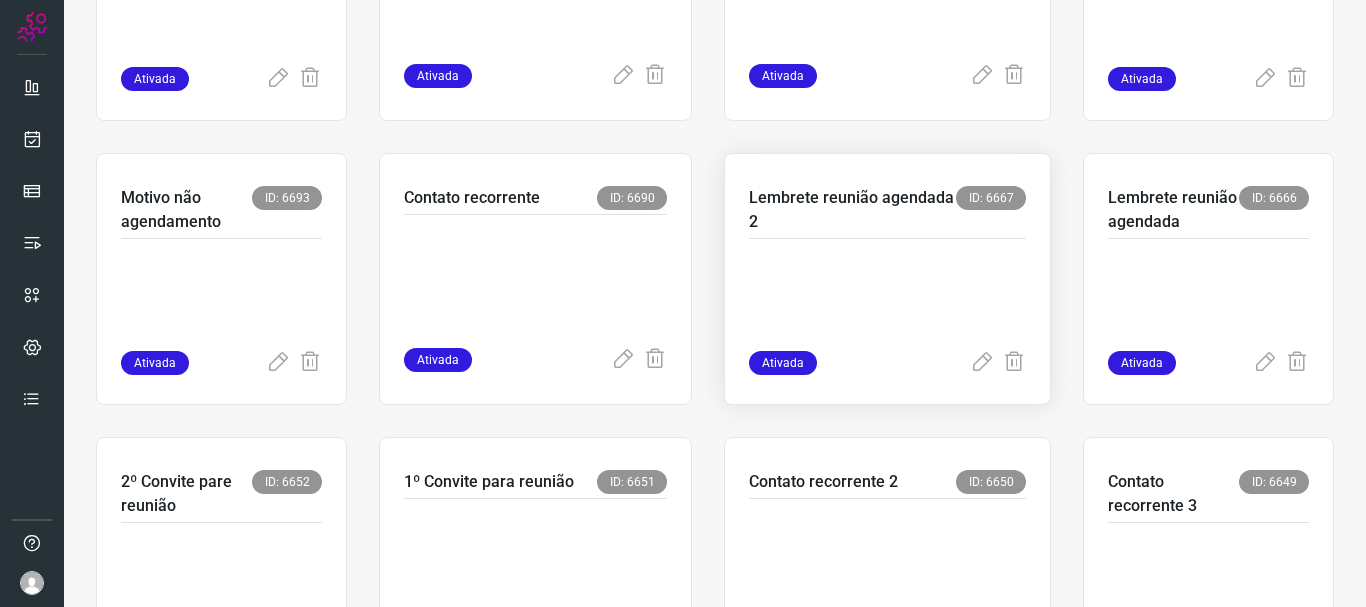 click at bounding box center [887, 295] 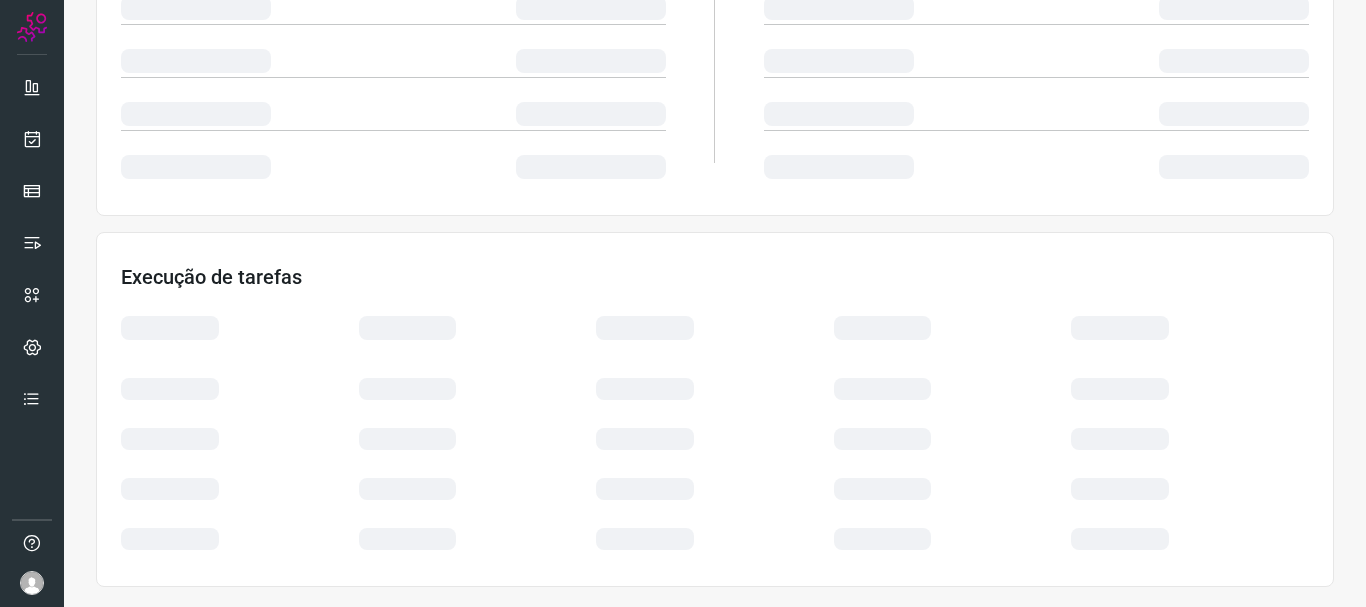 scroll, scrollTop: 426, scrollLeft: 0, axis: vertical 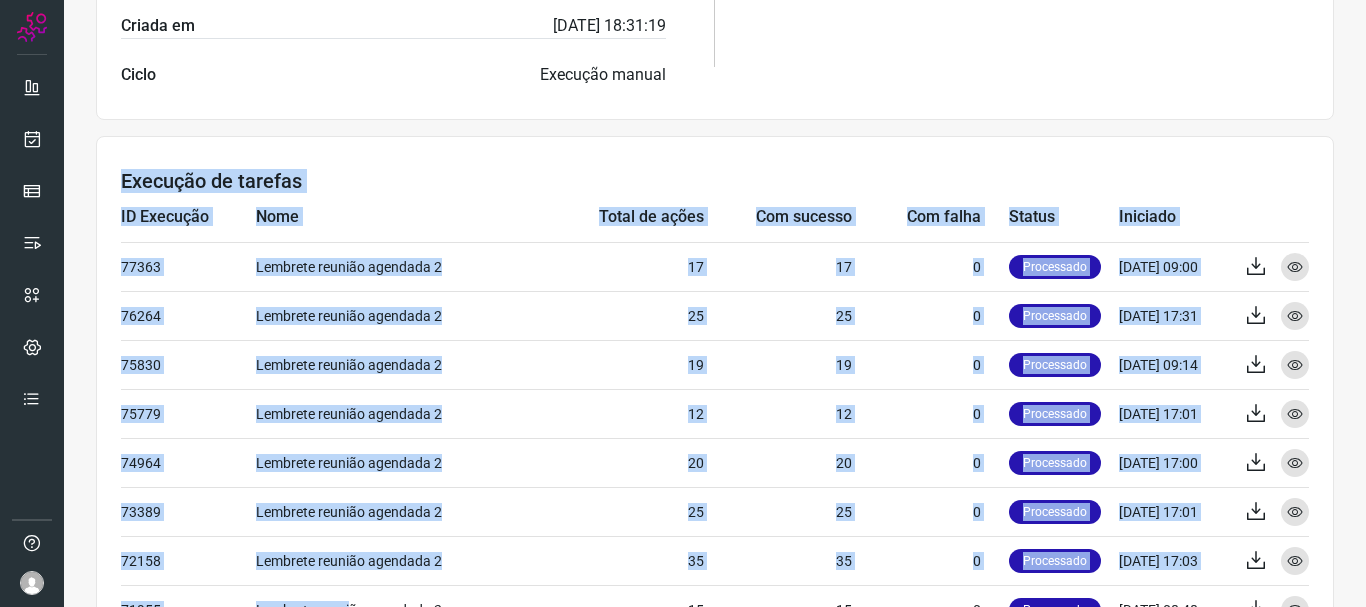 drag, startPoint x: 295, startPoint y: 386, endPoint x: 363, endPoint y: 626, distance: 249.44739 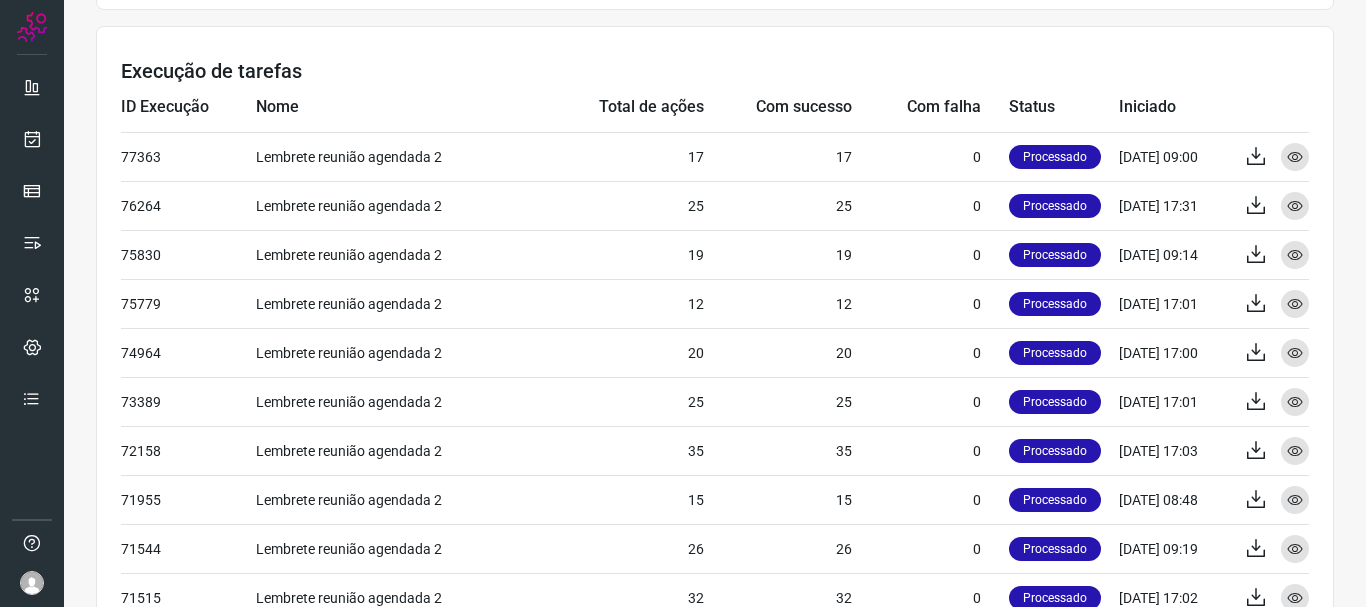 click on "Execução de tarefas ID Execução Nome Total de ações Com sucesso Com falha Status Iniciado 77363 Lembrete reunião agendada 2 17 17 0 Processado [DATE] 09:00 Exportar Visualizar 76264 Lembrete reunião agendada 2 25 25 0 Processado [DATE] 17:31 Exportar Visualizar 75830 Lembrete reunião agendada 2 19 19 0 Processado [DATE] 09:14 Exportar Visualizar 75779 Lembrete reunião agendada 2 12 12 0 Processado [DATE] 17:01 Exportar Visualizar 74964 Lembrete reunião agendada 2 20 20 0 Processado [DATE] 17:00 Exportar Visualizar 73389 Lembrete reunião agendada 2 25 25 0 Processado [DATE] 17:01 Exportar Visualizar 72158 Lembrete reunião agendada 2 35 35 0 Processado [DATE] 17:03 Exportar Visualizar 71955 Lembrete reunião agendada 2 15 15 0 Processado [DATE] 08:48 Exportar Visualizar 71544 Lembrete reunião agendada 2 26 26 0 Processado [DATE] 09:19 Exportar Visualizar 71515 Lembrete reunião agendada 2 32 32 0 Processado [DATE] 17:02 Exportar Visualizar Listar todos" at bounding box center [715, 365] 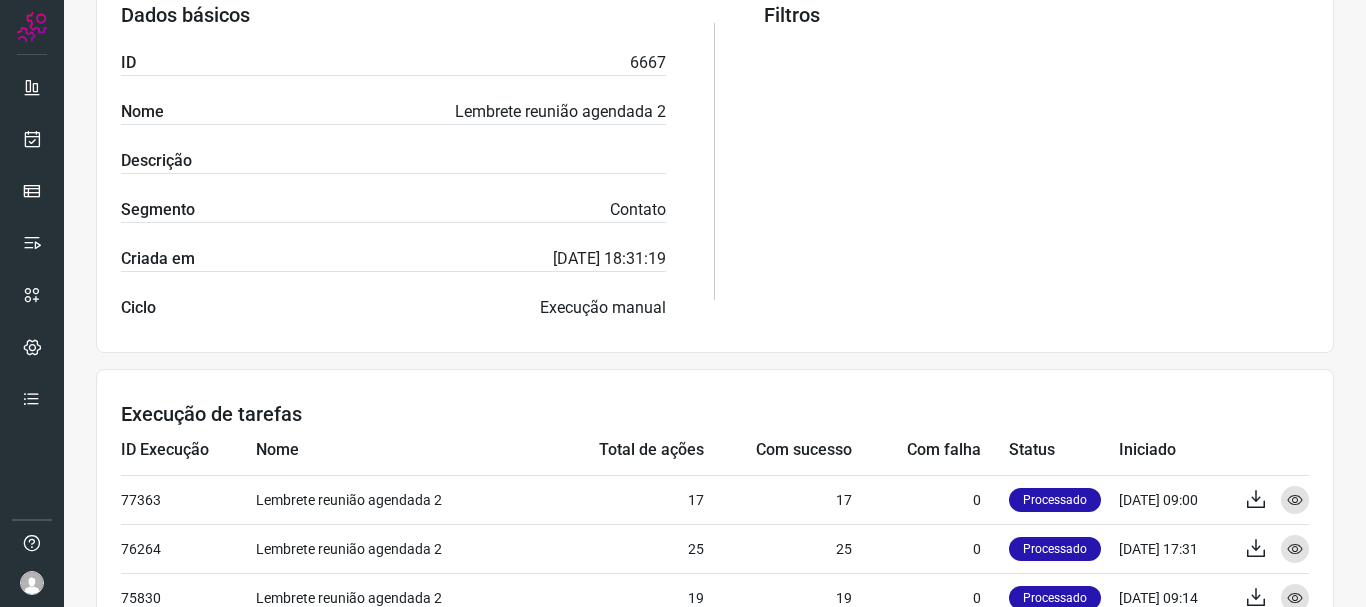 scroll, scrollTop: 412, scrollLeft: 0, axis: vertical 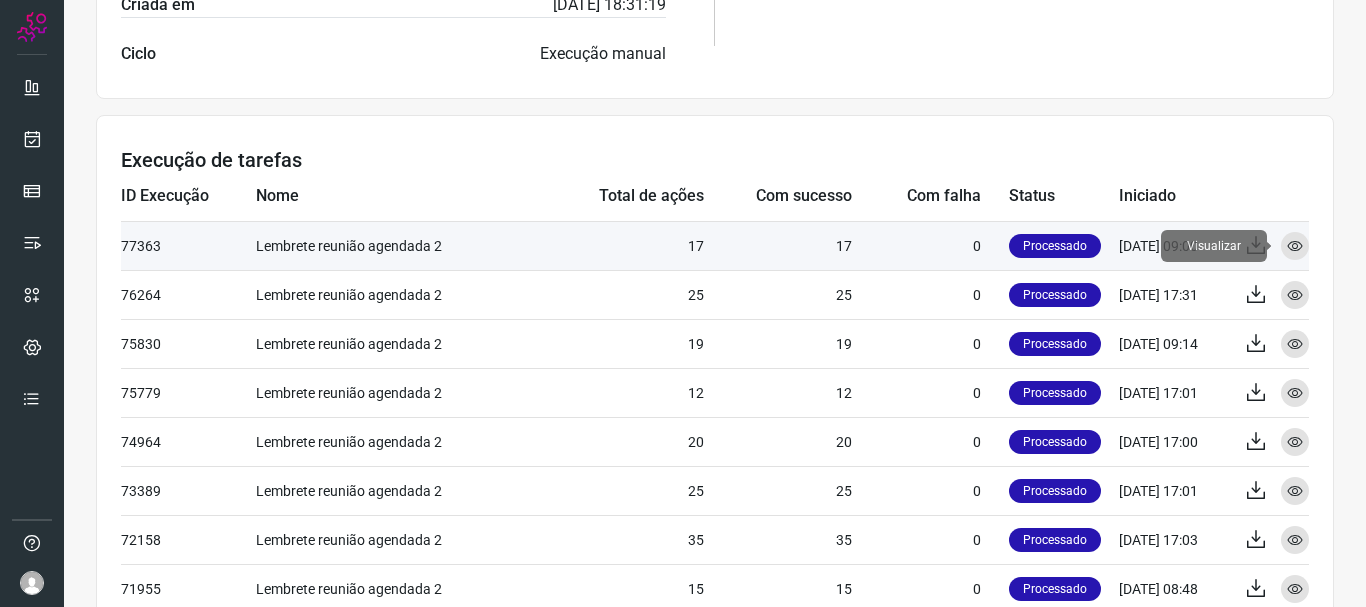 click on "Visualizar" at bounding box center (1295, 246) 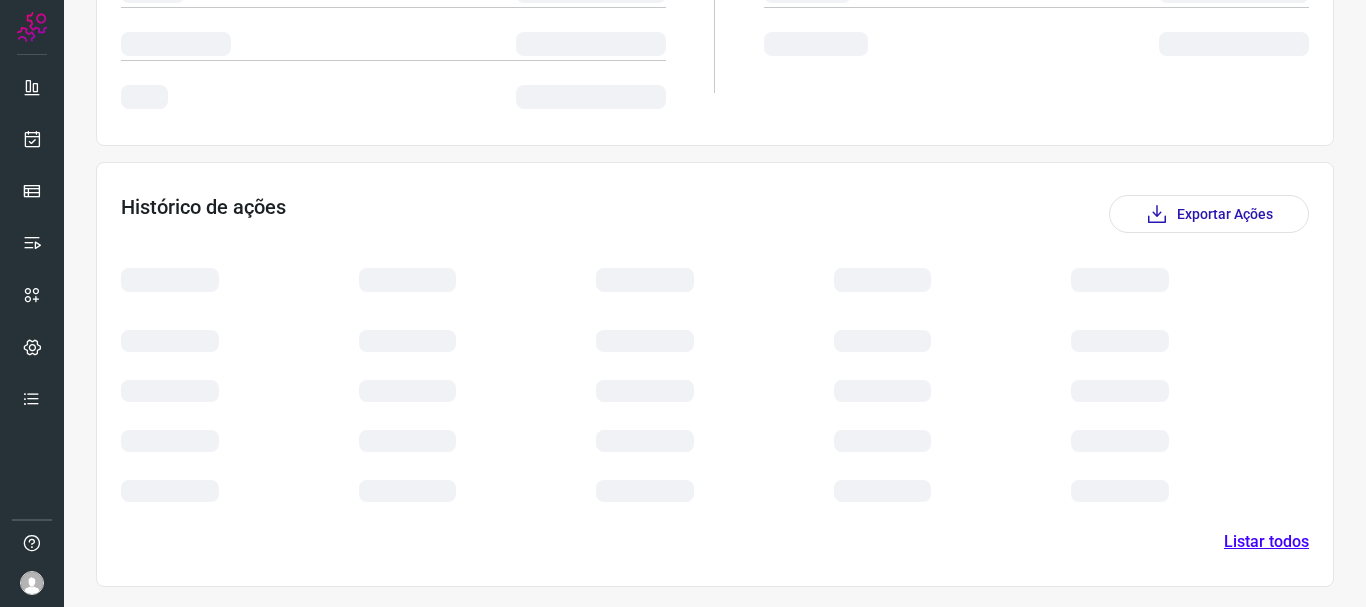scroll, scrollTop: 450, scrollLeft: 0, axis: vertical 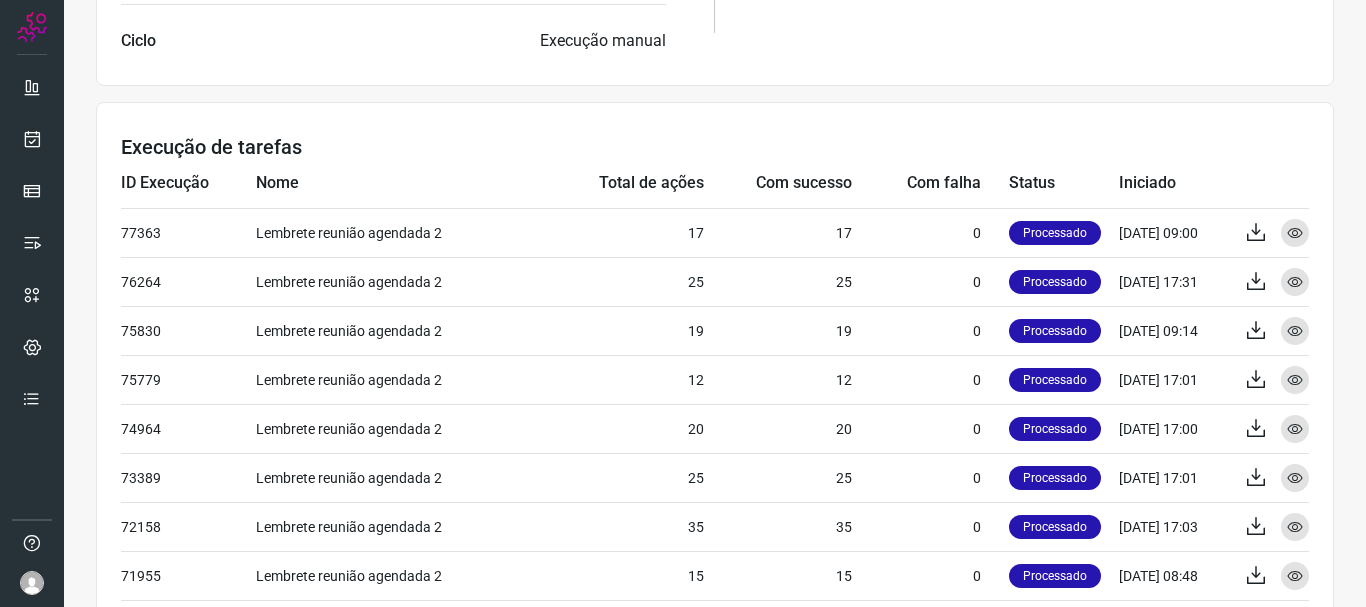 click on "Atividade Lembrete reunião agendada 2 Ativada  Últimos 30 [PERSON_NAME] Total de ações 00 Ações com sucesso 0 Ações com falhas 0 Fila de execução 0 Dados básicos ID 6667 Nome Lembrete reunião agendada 2 Descrição Segmento Contato Criada em [DATE] 18:31:19 Ciclo Execução manual Filtros Execução de tarefas ID Execução Nome Total de ações Com sucesso Com falha Status Iniciado 77363 Lembrete reunião agendada 2 17 17 0 Processado [DATE] 09:00 Exportar Visualizar 76264 Lembrete reunião agendada 2 25 25 0 Processado [DATE] 17:31 Exportar Visualizar 75830 Lembrete reunião agendada 2 19 19 0 Processado [DATE] 09:14 Exportar Visualizar 75779 Lembrete reunião agendada 2 12 12 0 Processado [DATE] 17:01 Exportar Visualizar 74964 Lembrete reunião agendada 2 20 20 0 Processado [DATE] 17:00 Exportar Visualizar 73389 Lembrete reunião agendada 2 25 25 0 Processado [DATE] 17:01 Exportar Visualizar 72158 Lembrete reunião agendada 2 35 35 0 Processado [DATE] 17:03 Exportar Visualizar 71955 15" at bounding box center [715, 127] 